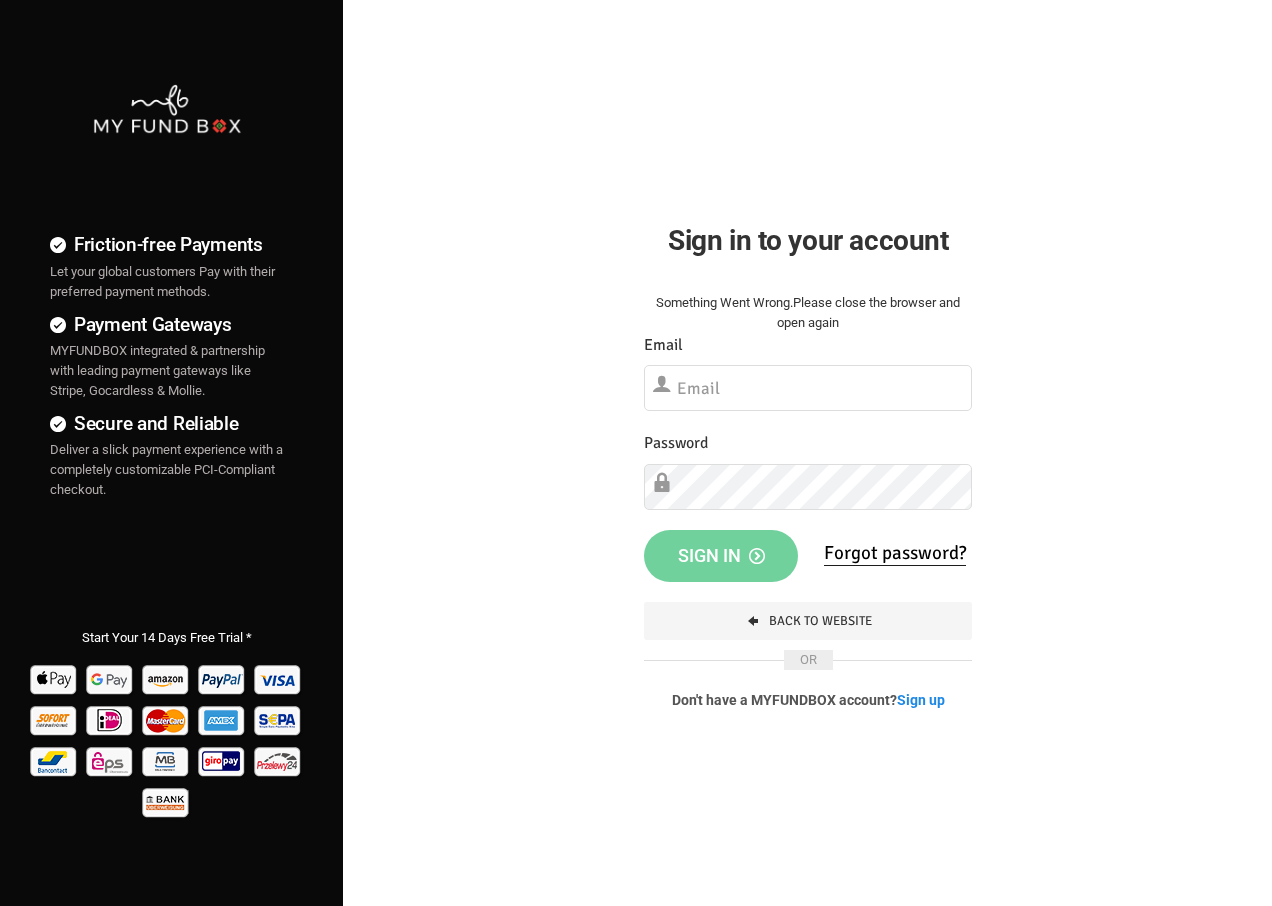 scroll, scrollTop: 0, scrollLeft: 0, axis: both 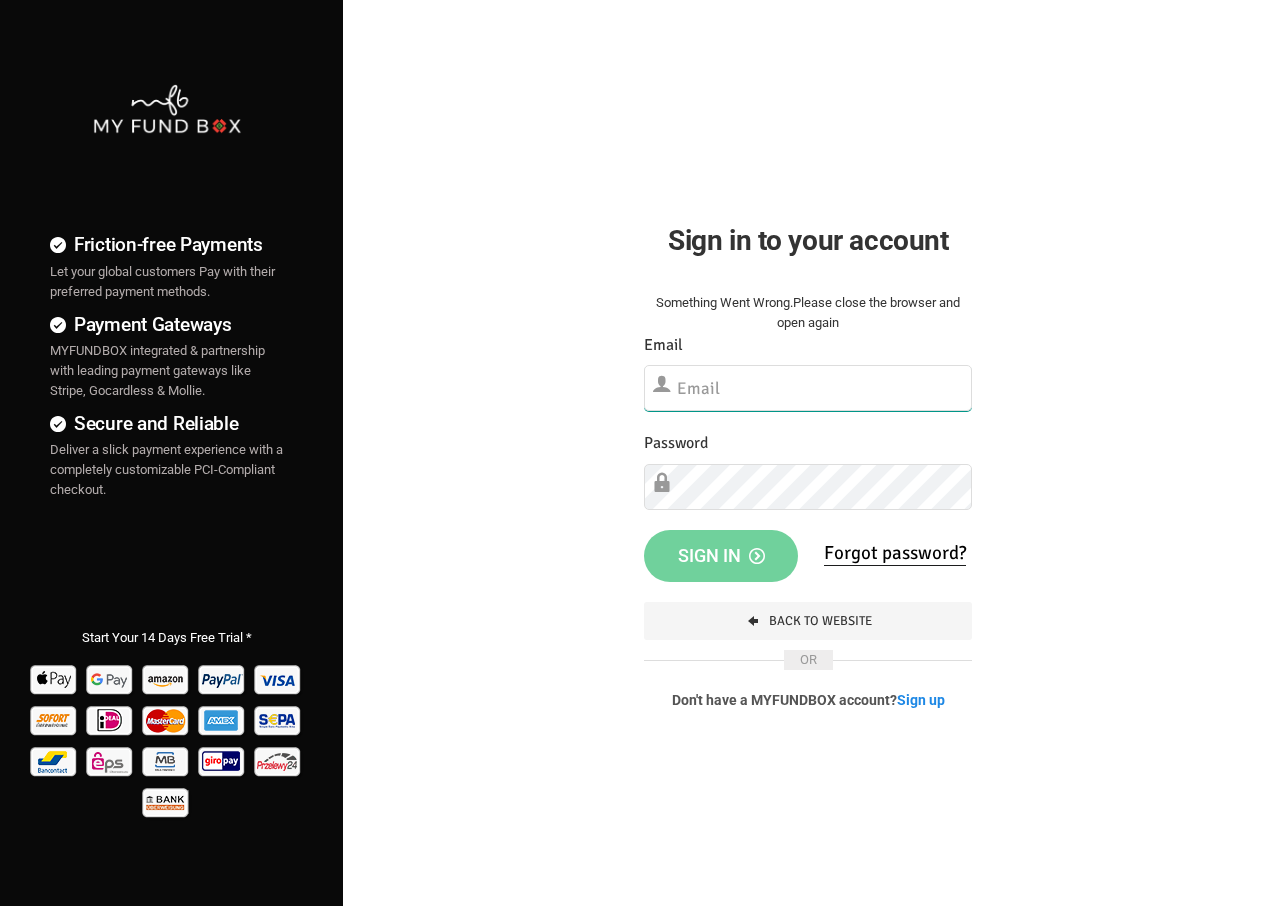 click at bounding box center [808, 388] 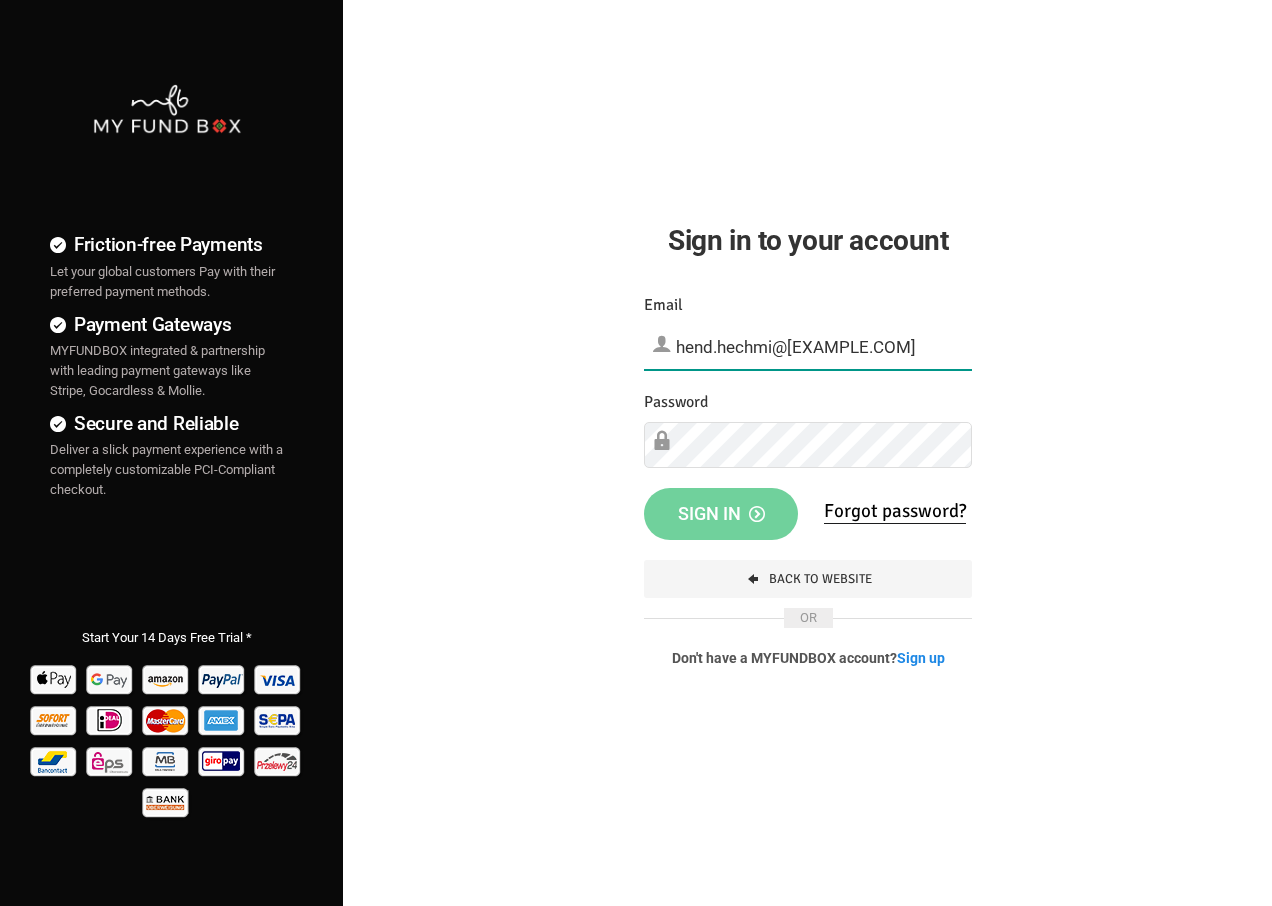 type on "hend.hechmi@[EXAMPLE.COM]" 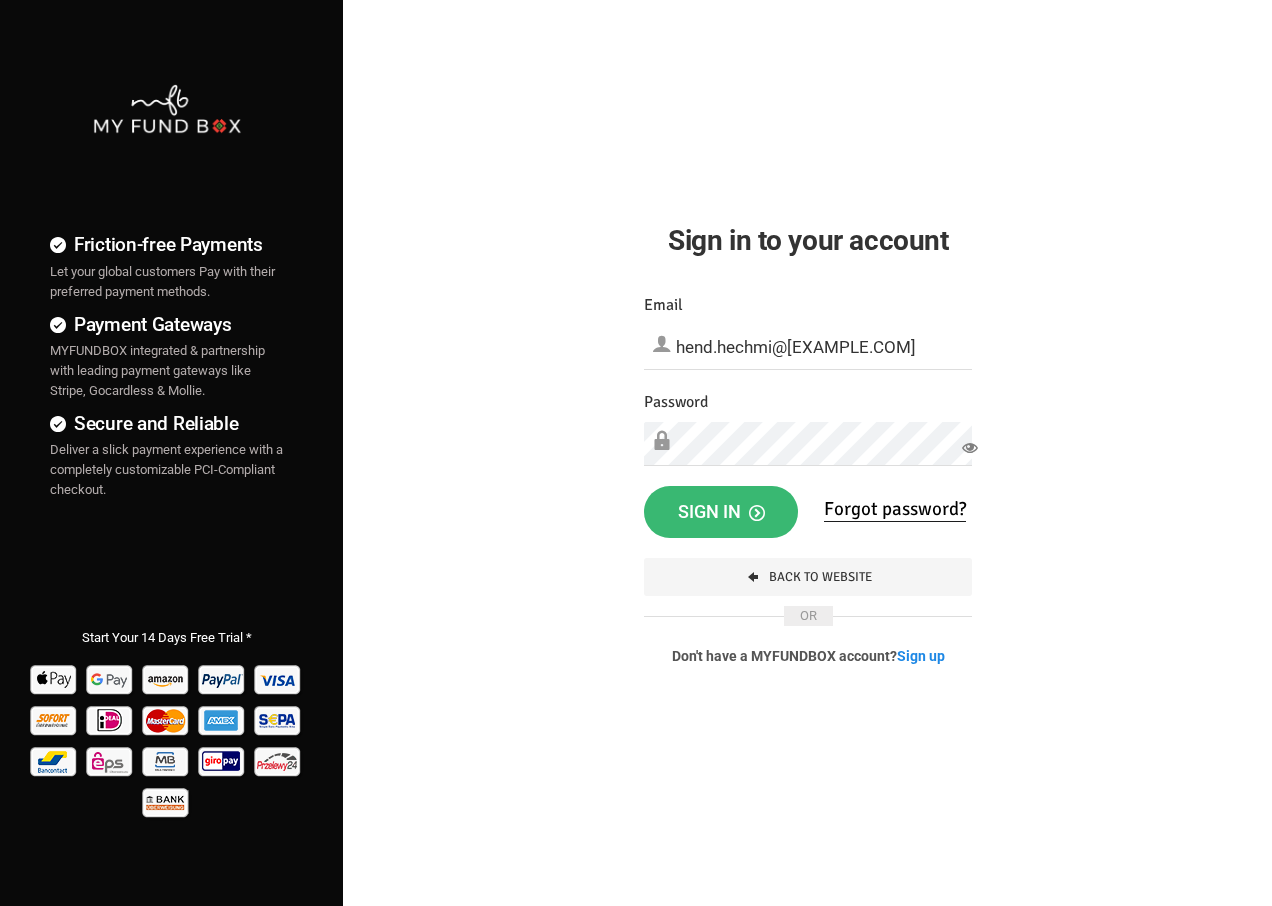 click on "Sign in" at bounding box center [721, 511] 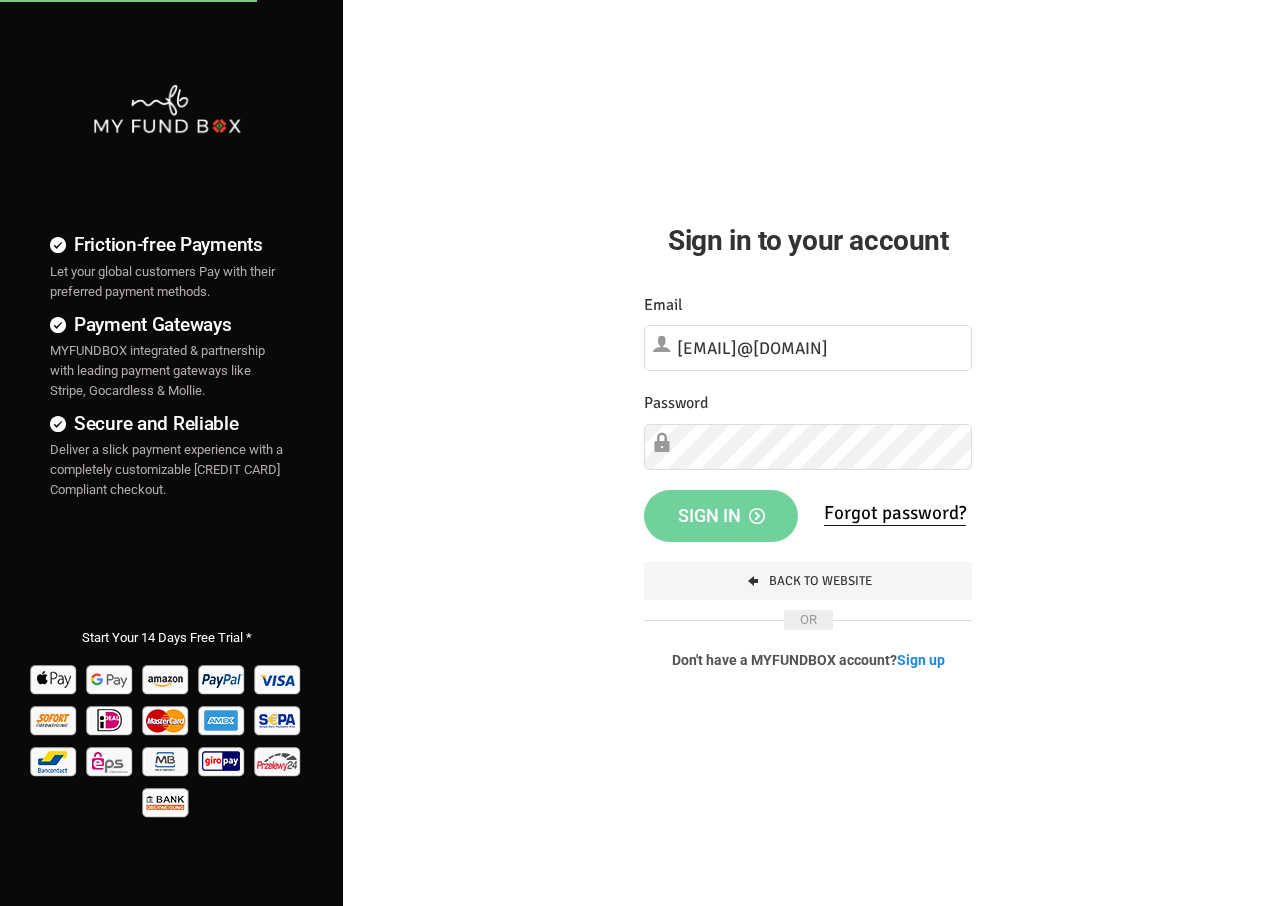 scroll, scrollTop: 0, scrollLeft: 0, axis: both 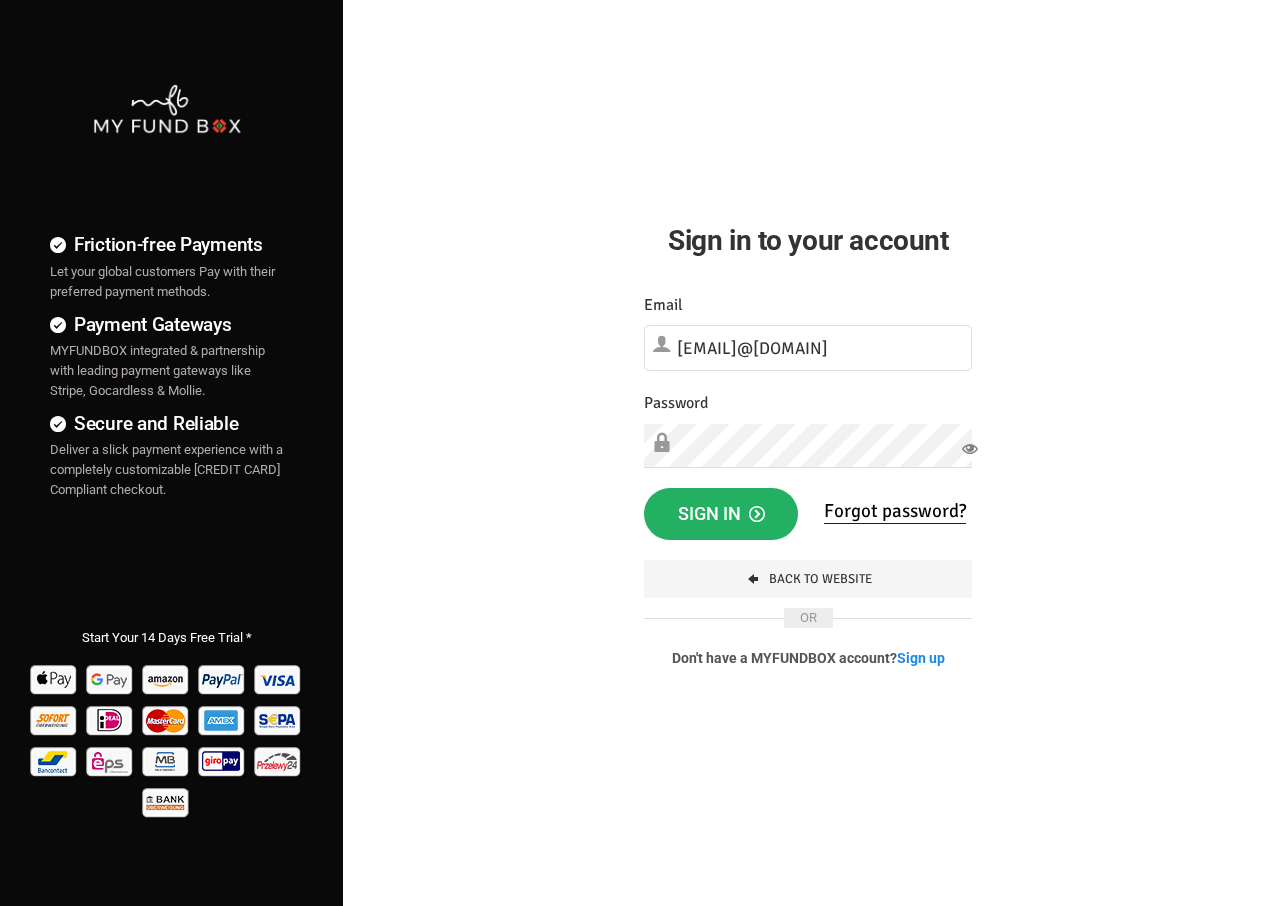 click on "Sign in" at bounding box center (721, 514) 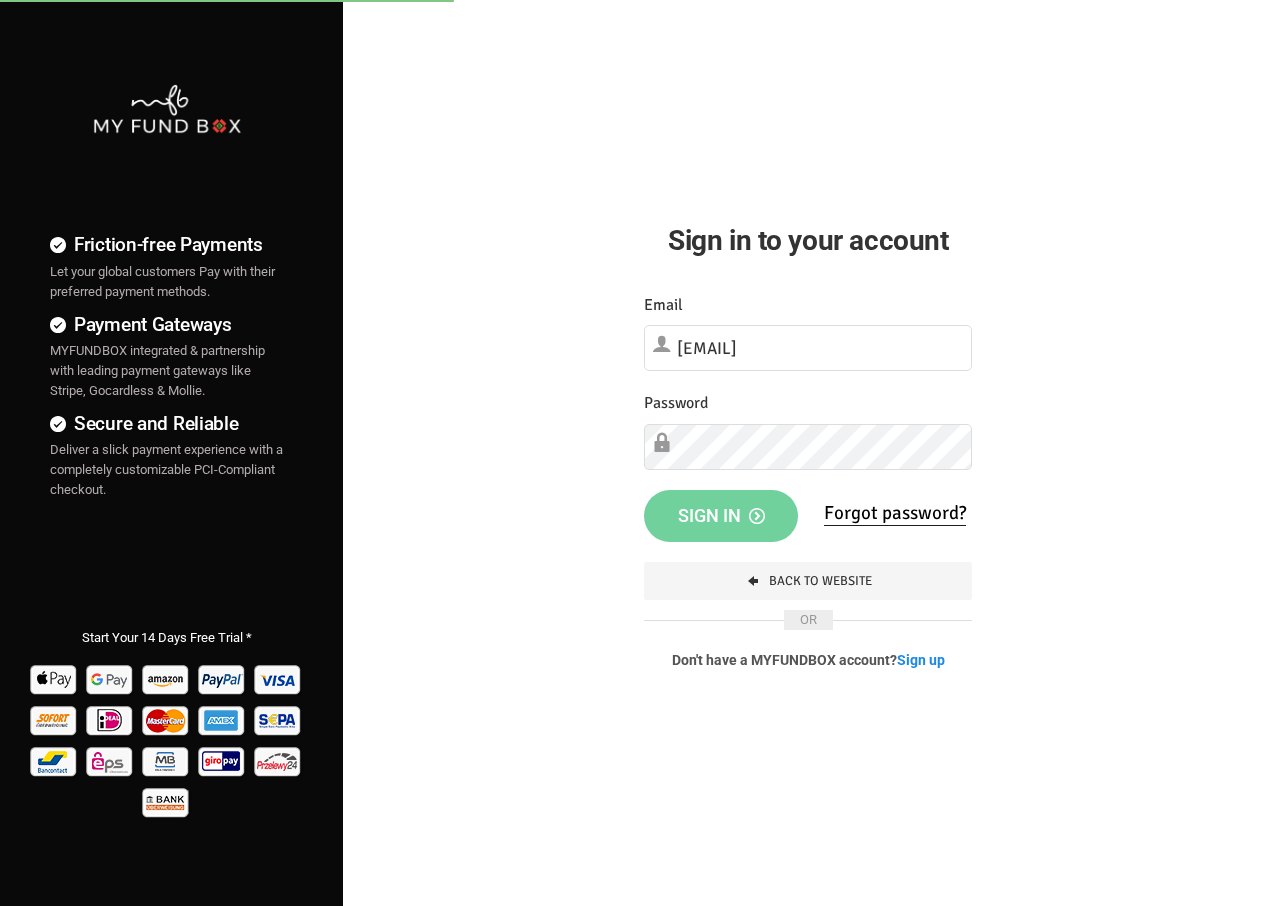 scroll, scrollTop: 0, scrollLeft: 0, axis: both 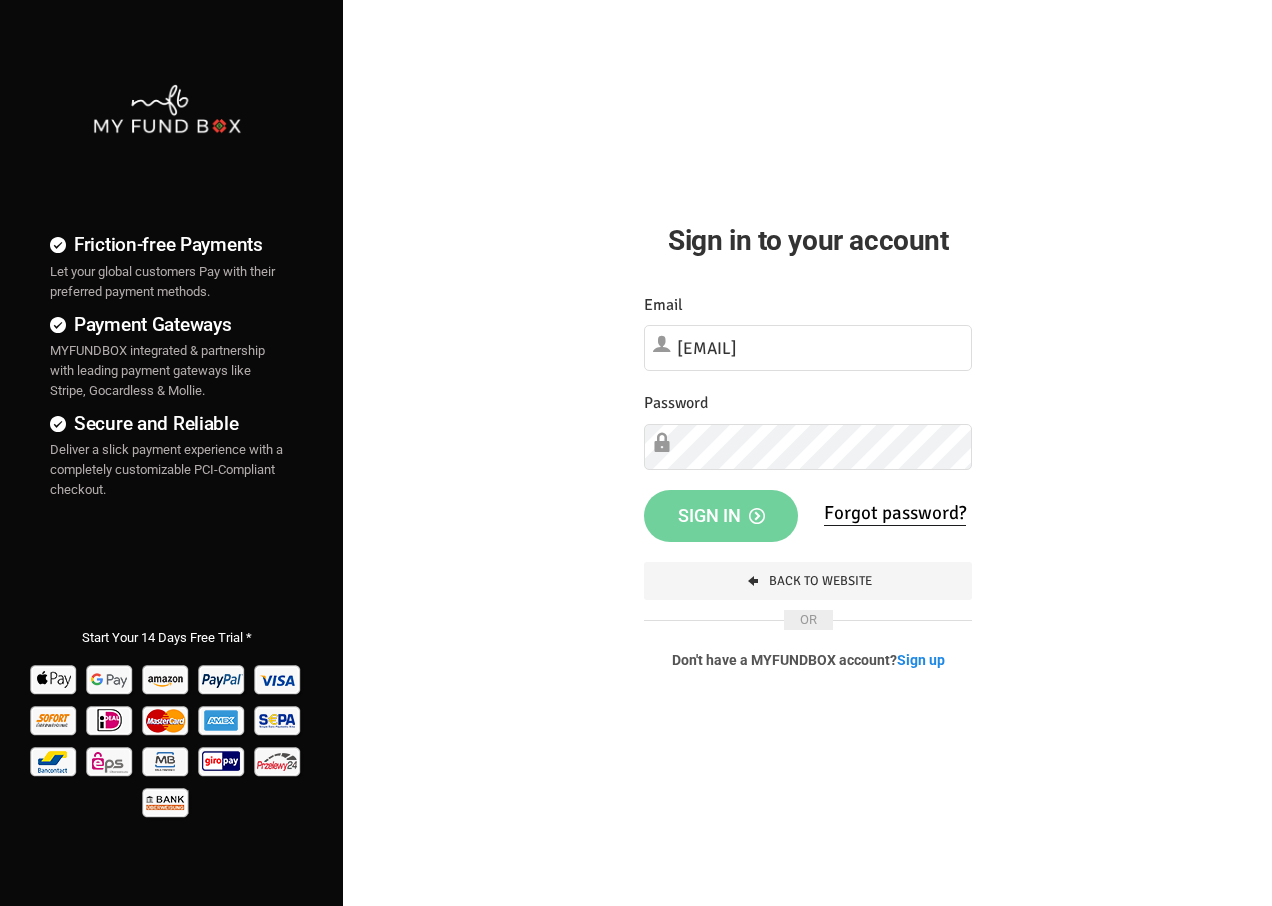 click on "Forgot password?" at bounding box center (895, 513) 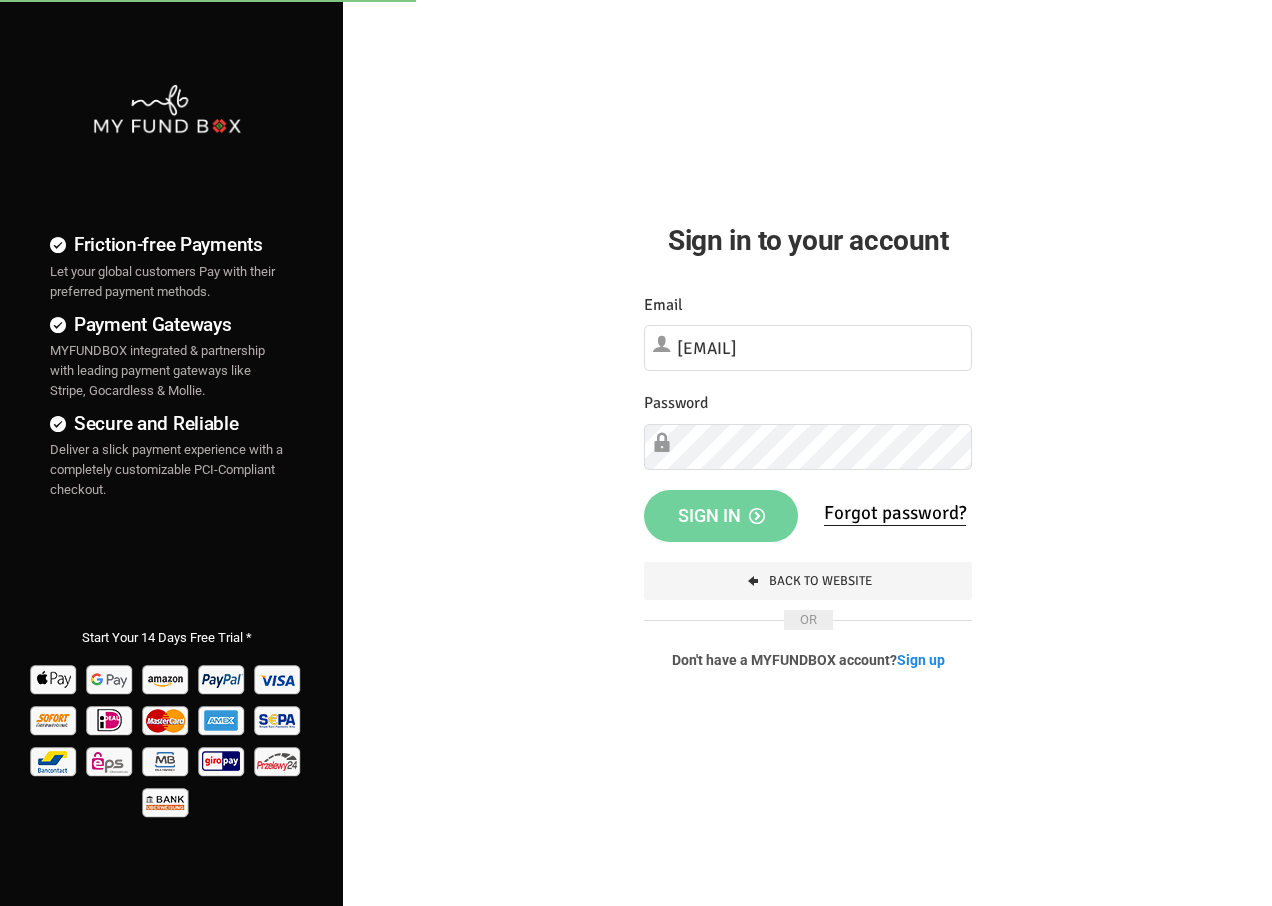 scroll, scrollTop: 0, scrollLeft: 0, axis: both 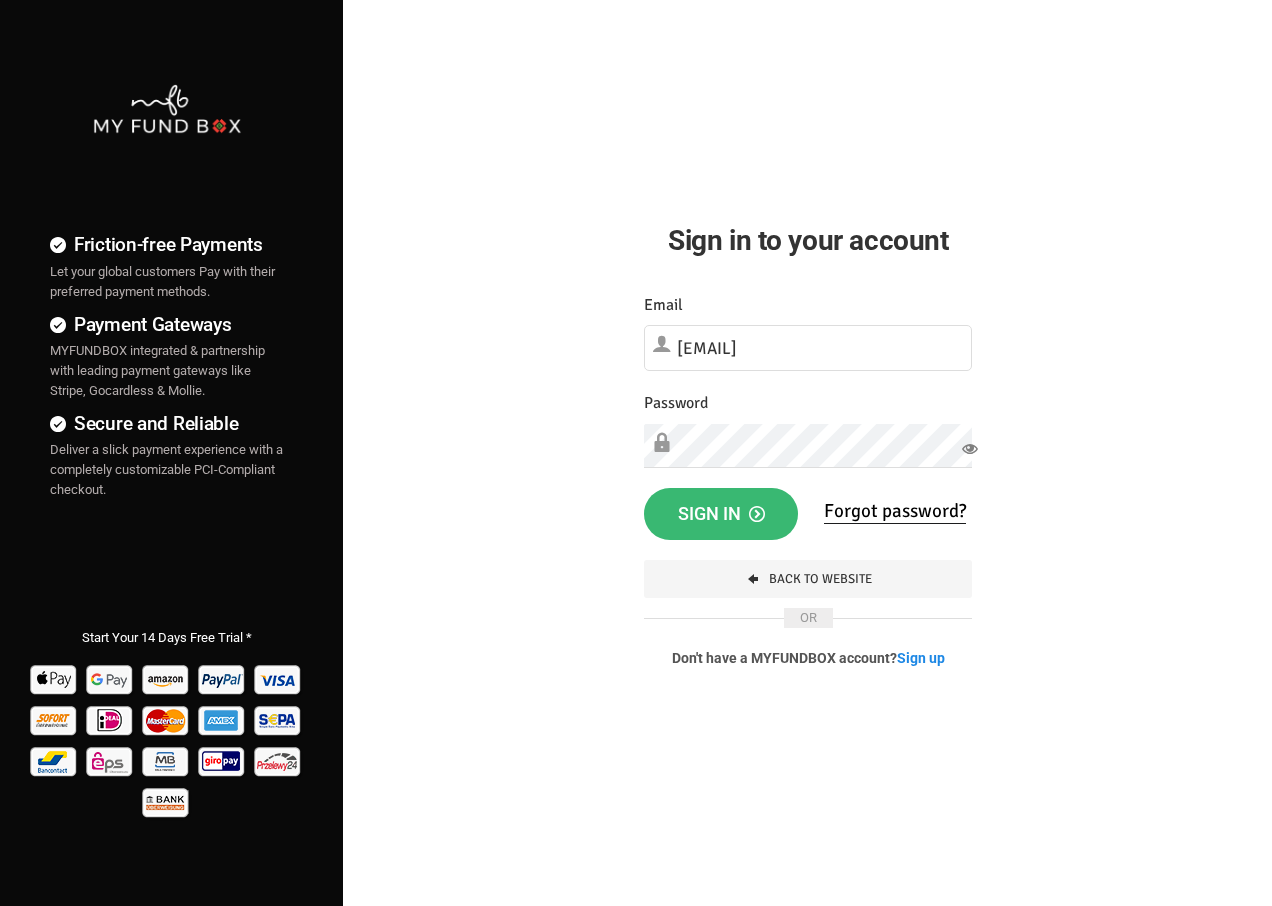 click on "Sign in" at bounding box center (721, 513) 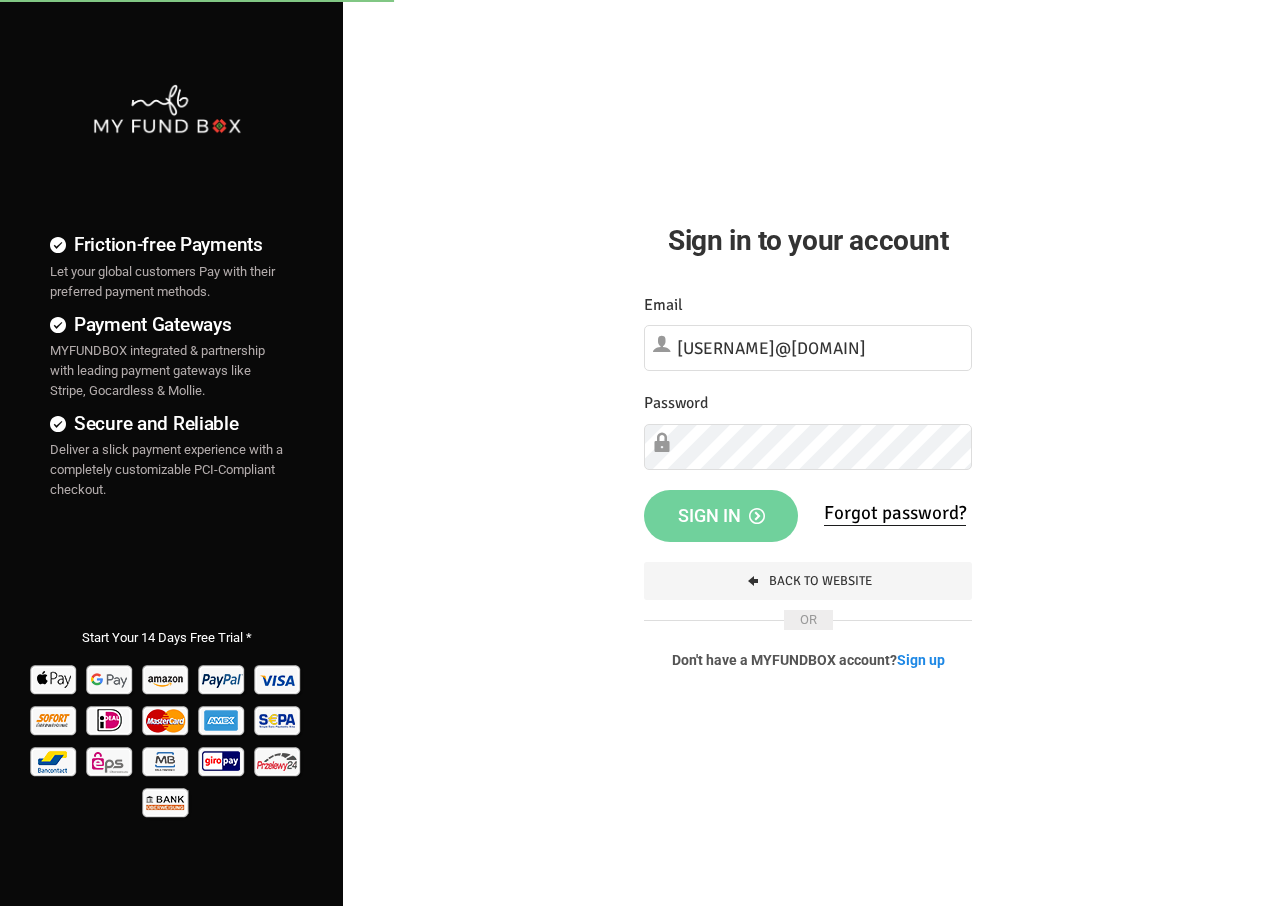 scroll, scrollTop: 0, scrollLeft: 0, axis: both 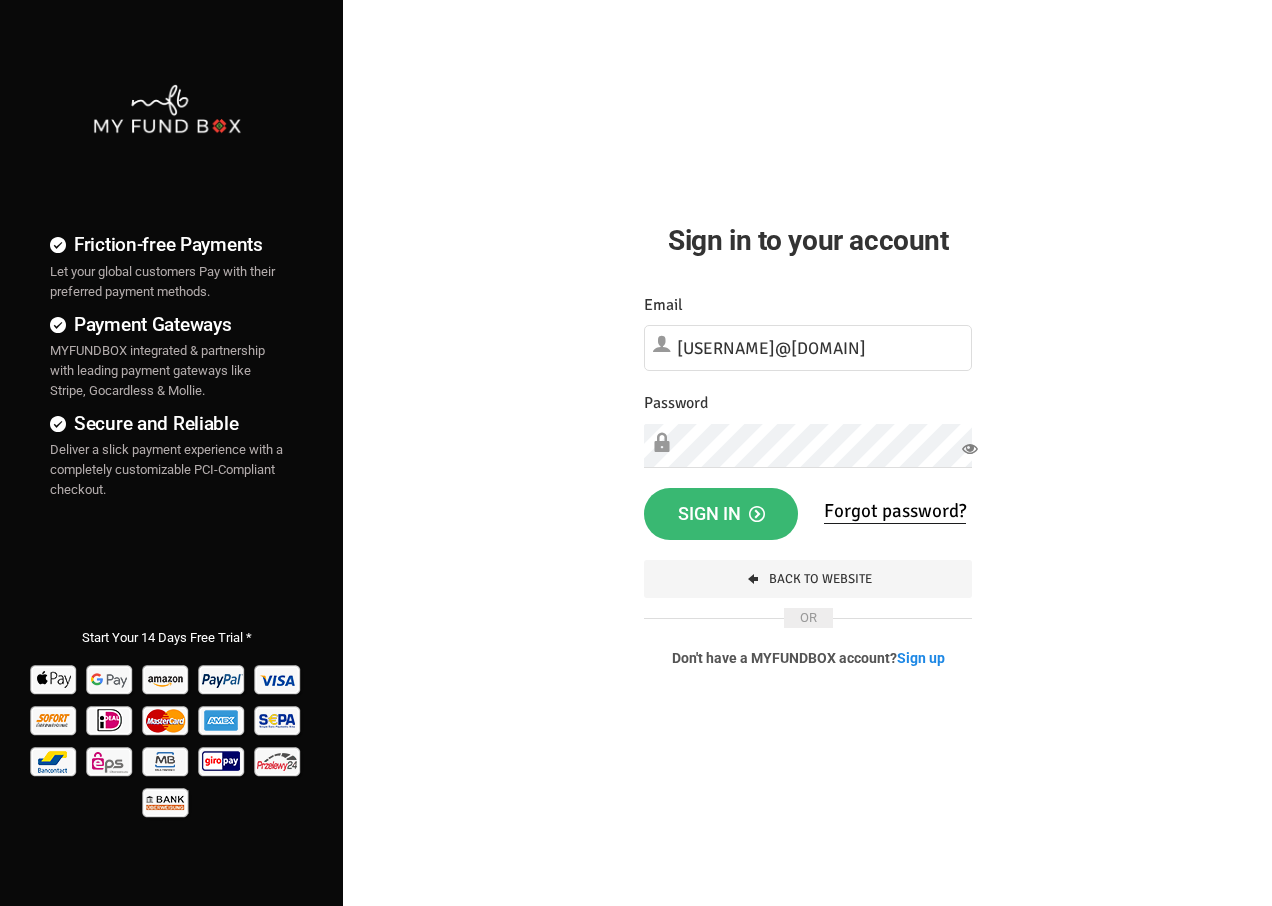 click on "Sign in" at bounding box center (721, 513) 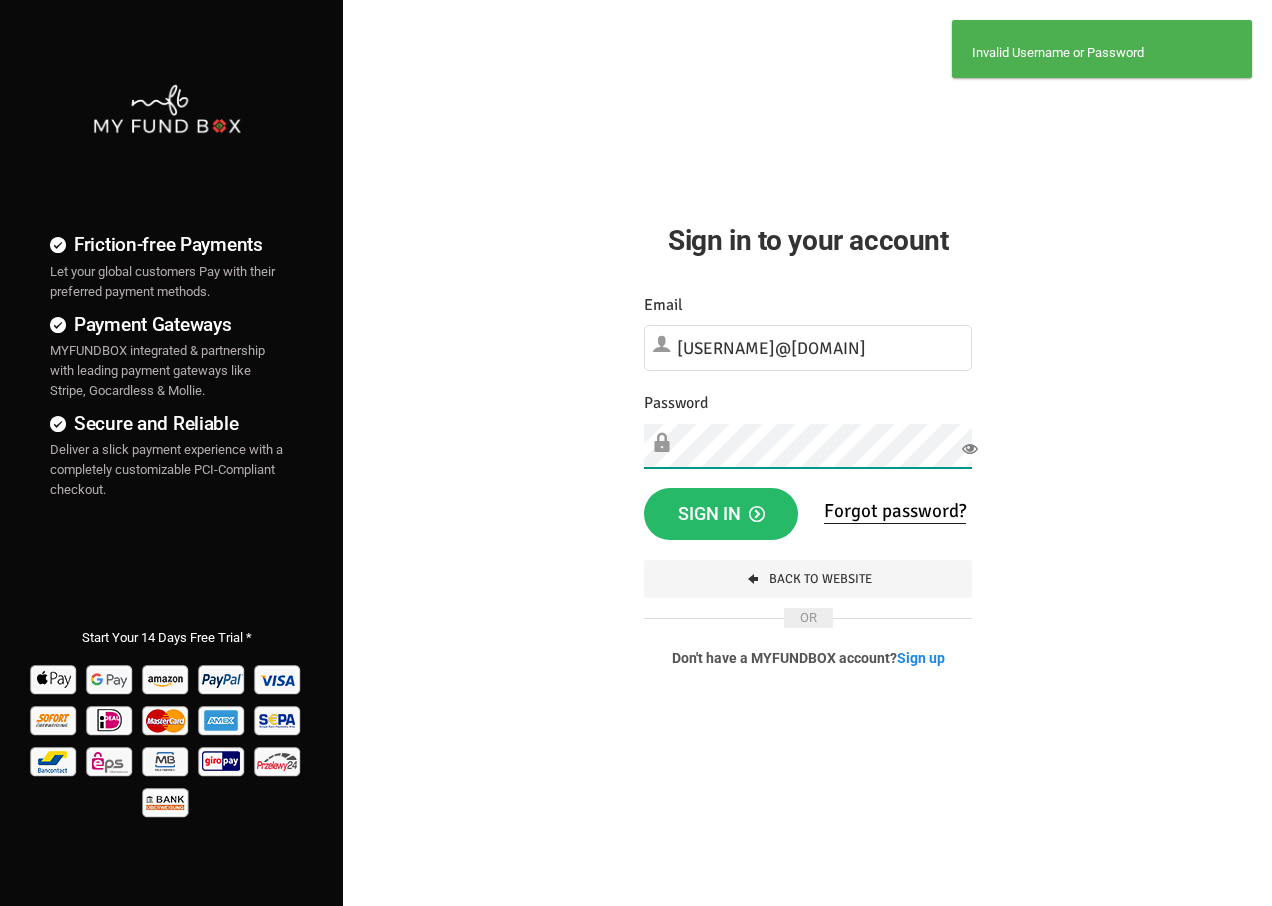 click on "Password
Please Fill out this field" at bounding box center [808, 429] 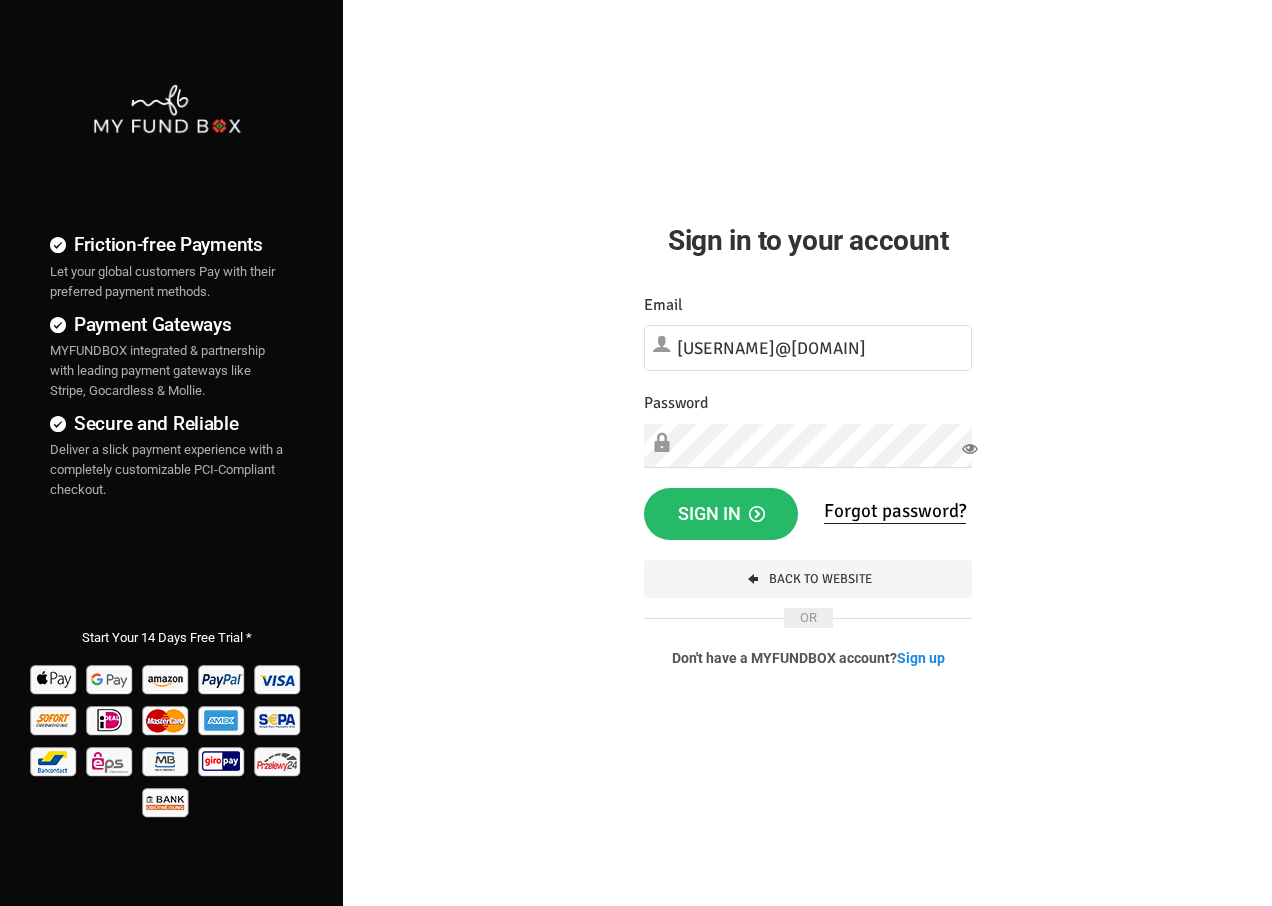 click at bounding box center [970, 449] 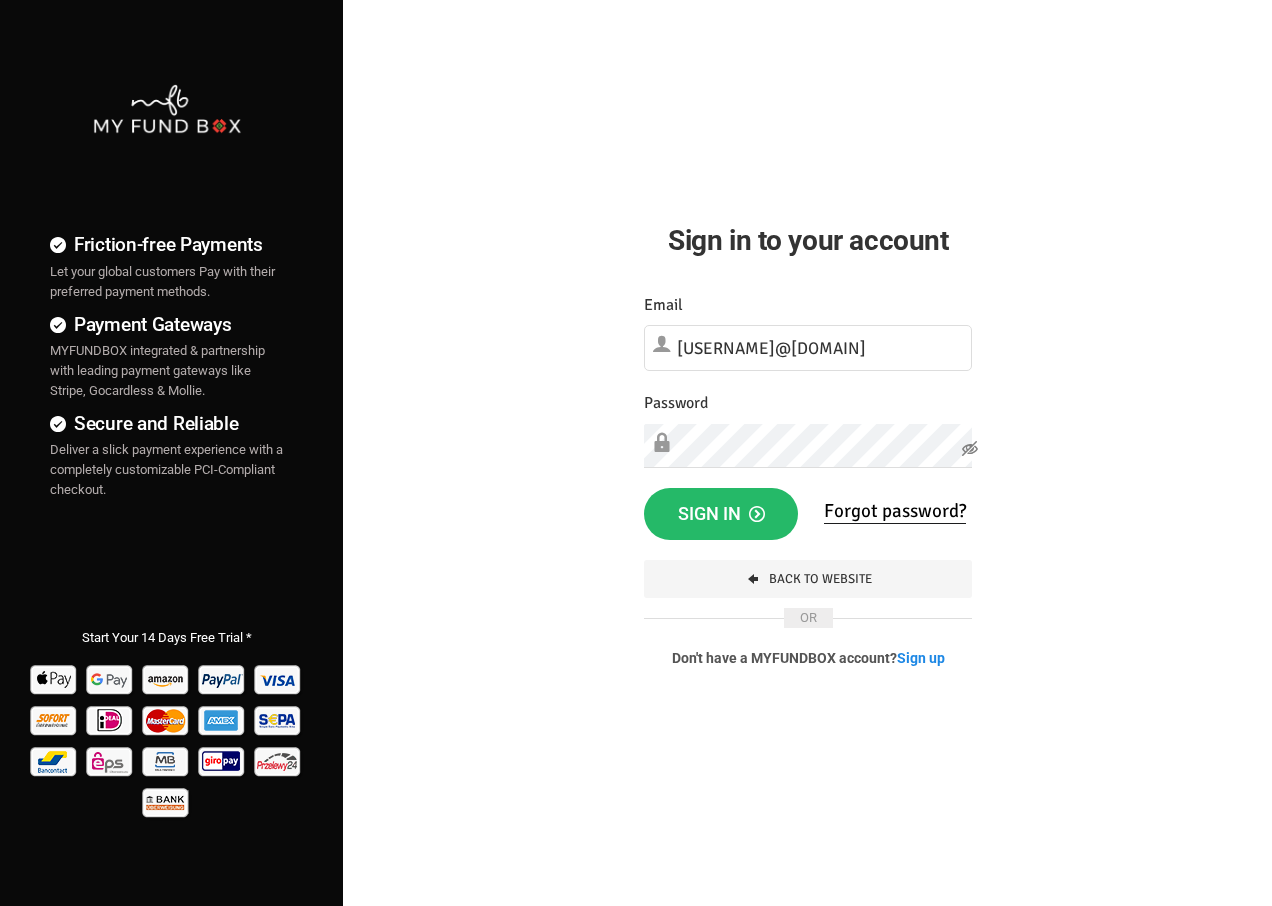 click at bounding box center (970, 449) 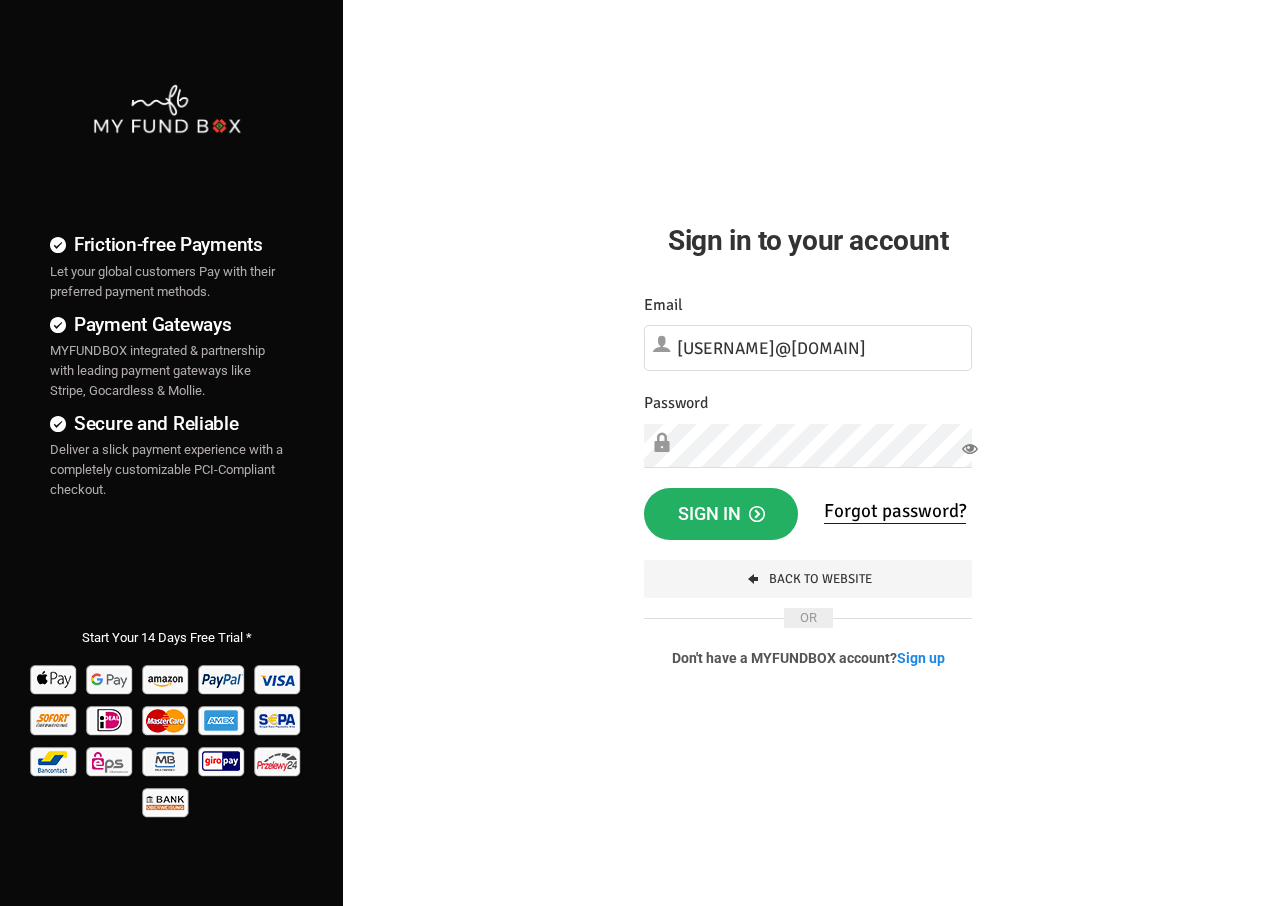 click on "Sign in" at bounding box center [721, 514] 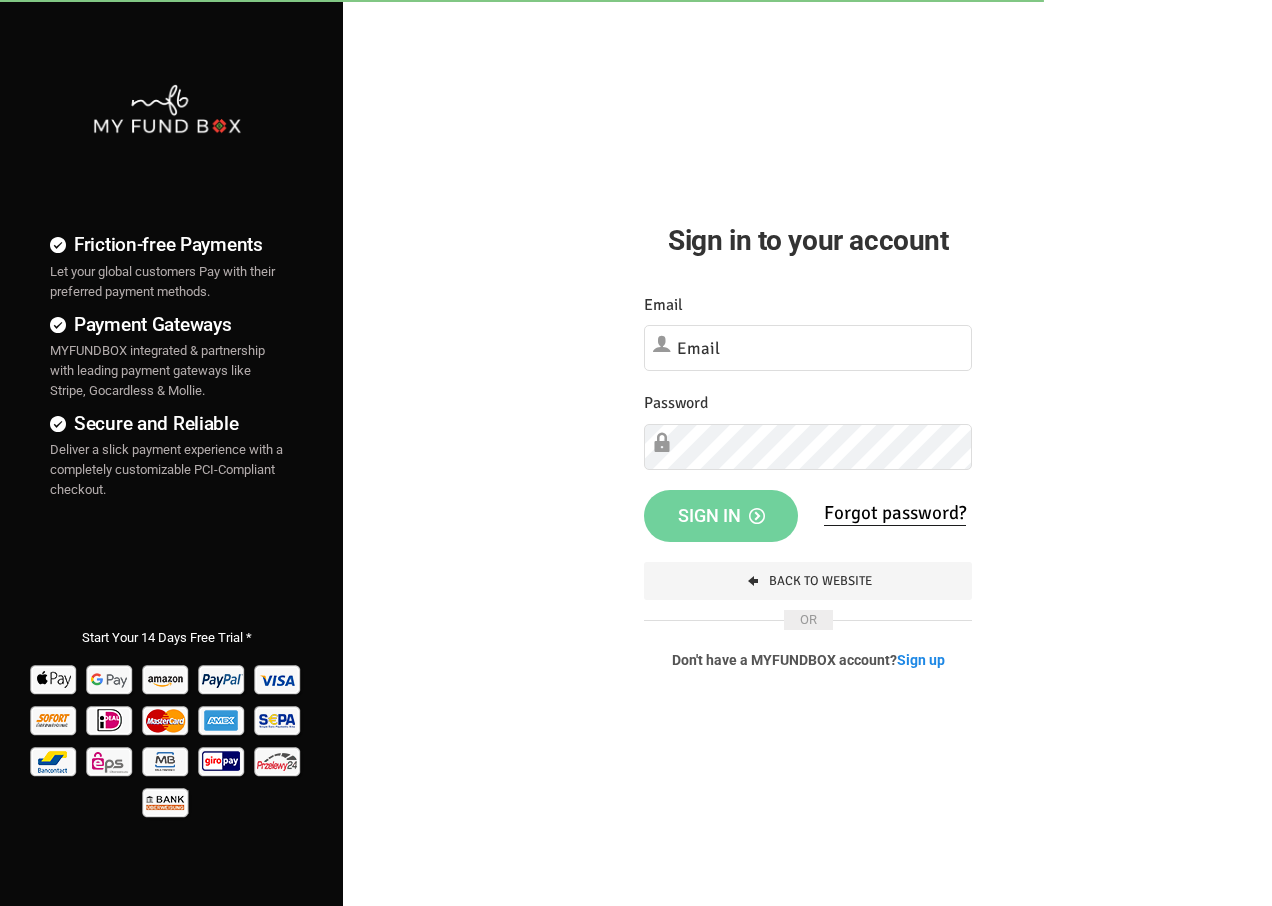 scroll, scrollTop: 0, scrollLeft: 0, axis: both 